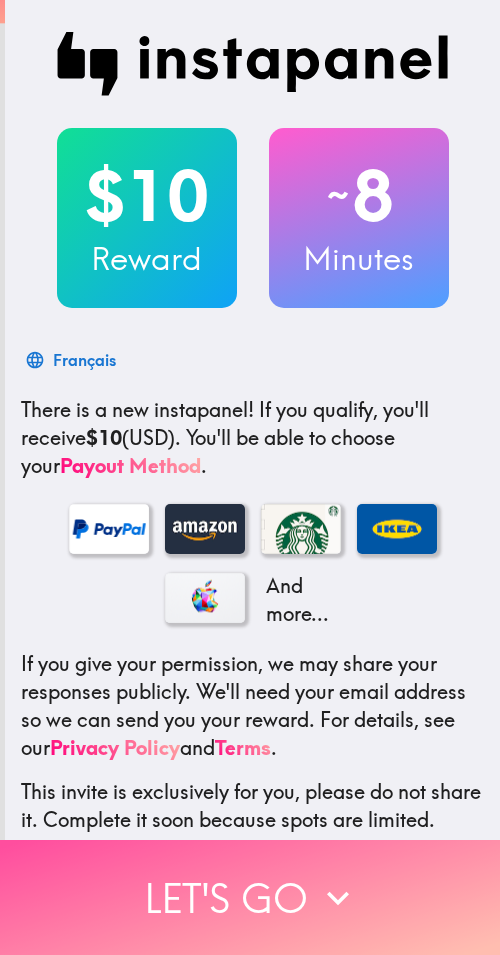 scroll, scrollTop: 0, scrollLeft: 0, axis: both 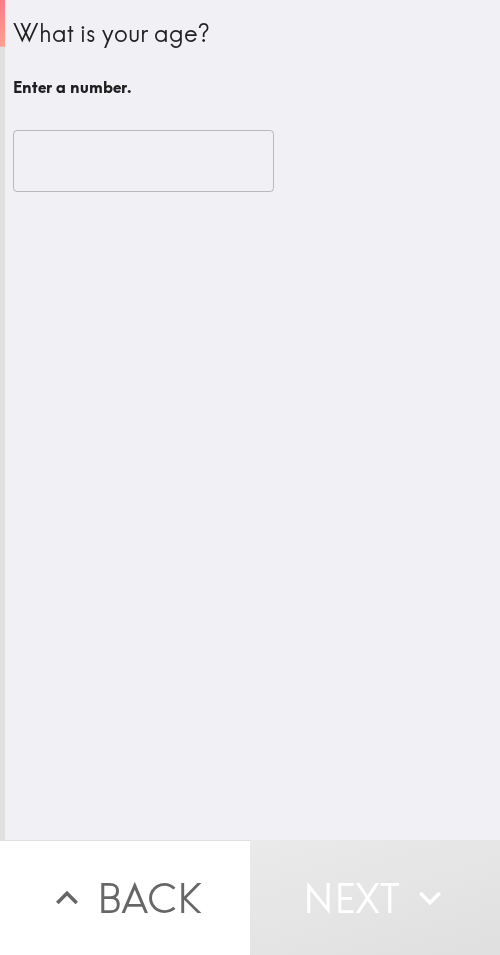 click at bounding box center (143, 161) 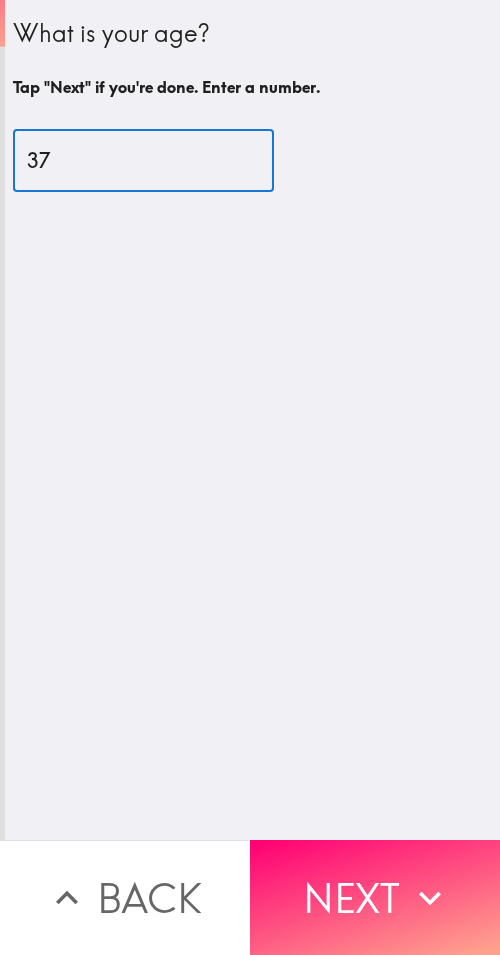 type on "37" 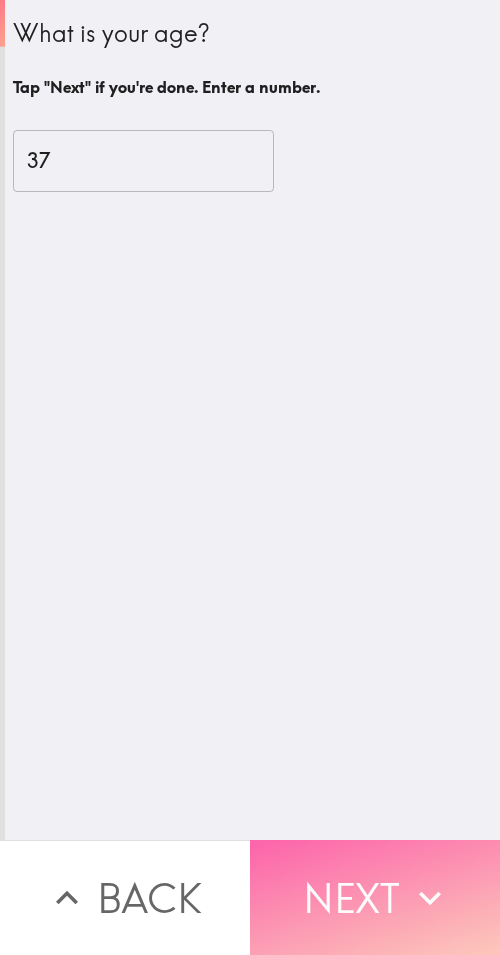 click on "Next" at bounding box center [375, 897] 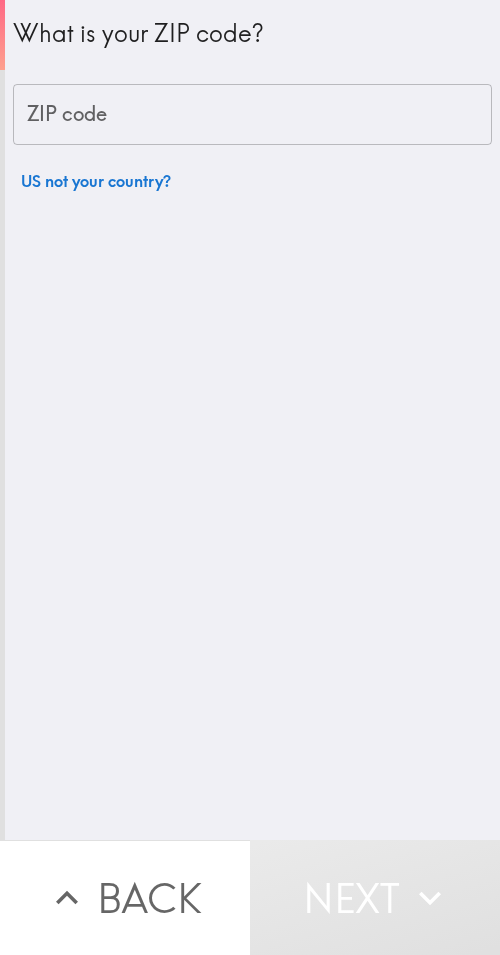 click on "ZIP code" at bounding box center (252, 115) 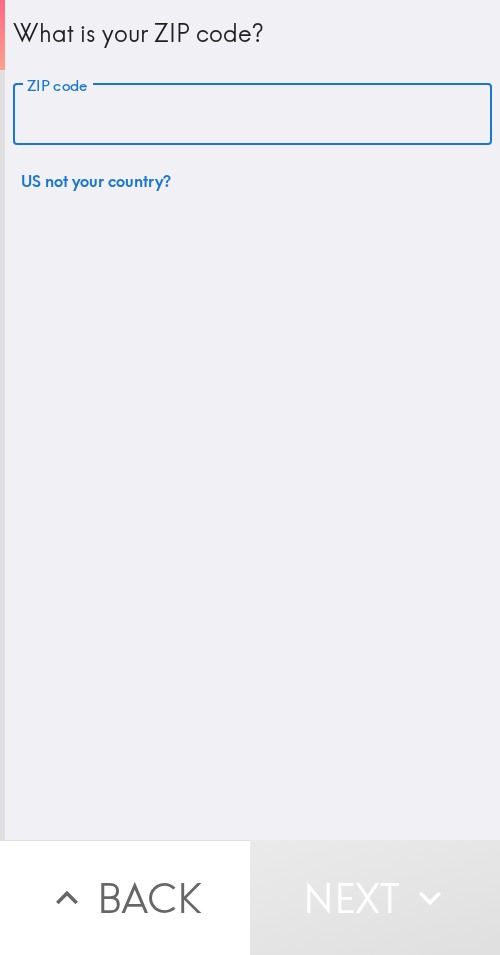 paste on "33605" 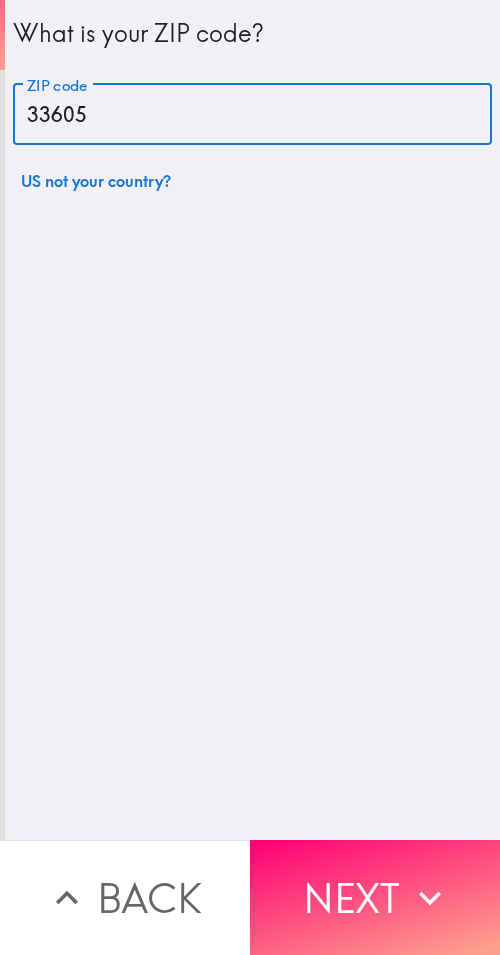 type on "33605" 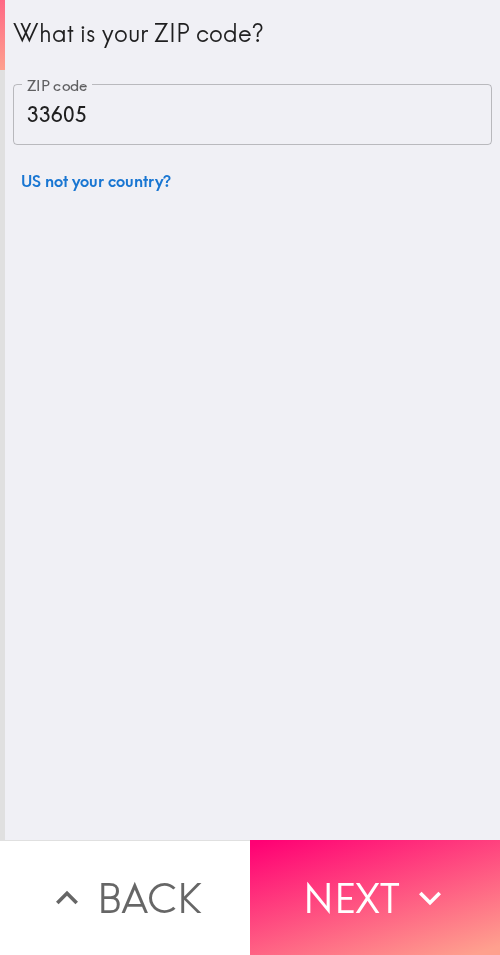 click 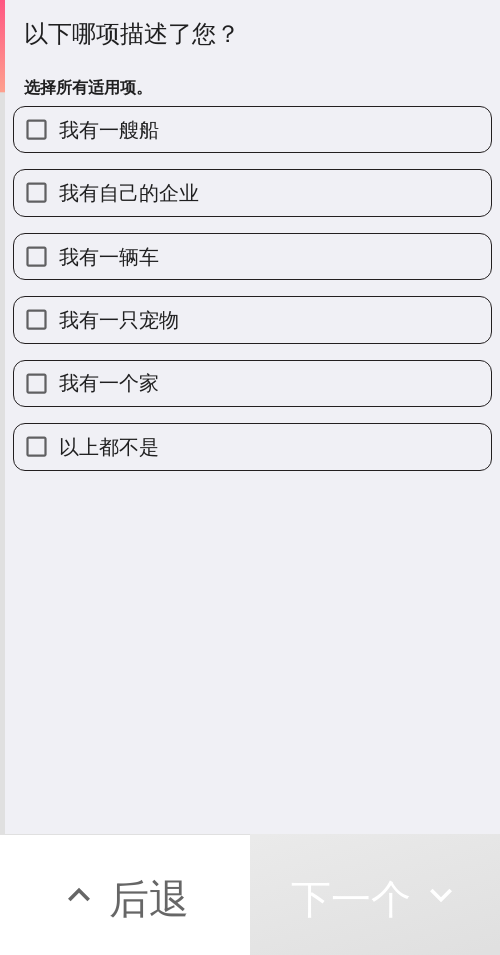 click on "我有自己的企业" at bounding box center [252, 192] 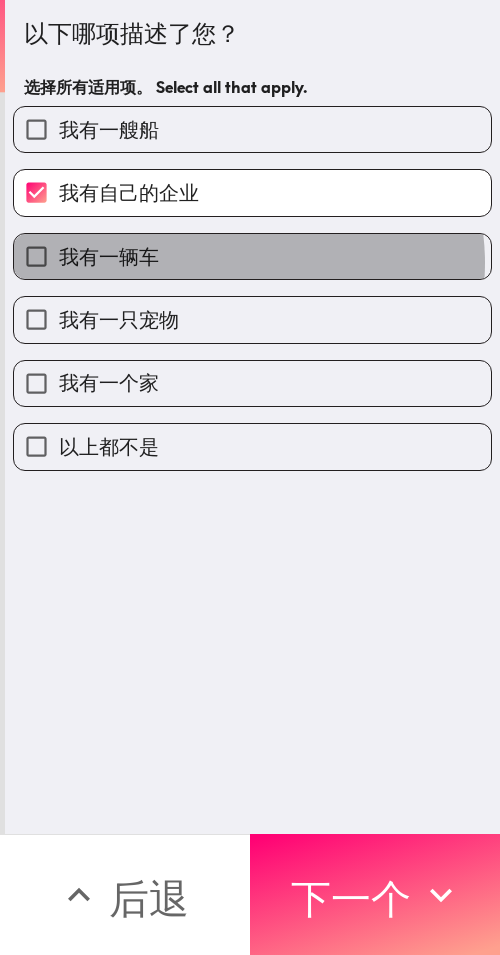 click on "我有一辆车" at bounding box center (252, 256) 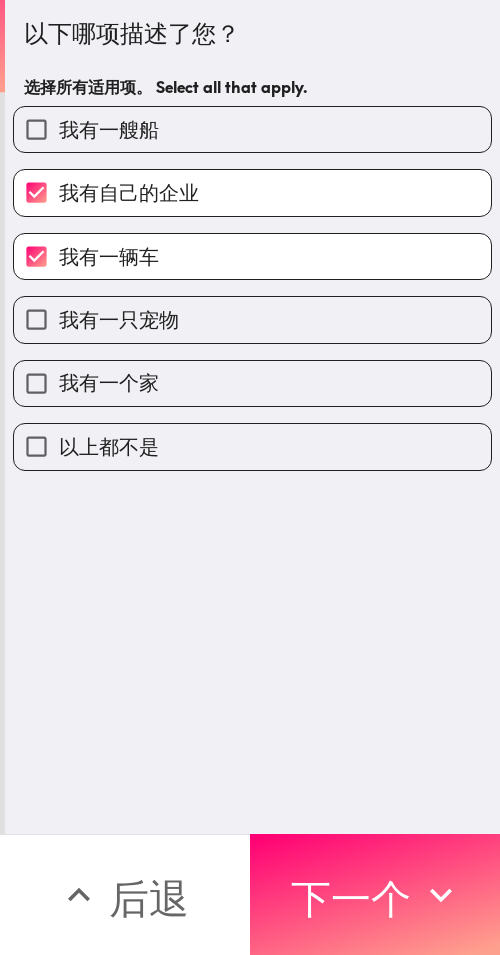 click on "我有一只宠物" at bounding box center [252, 319] 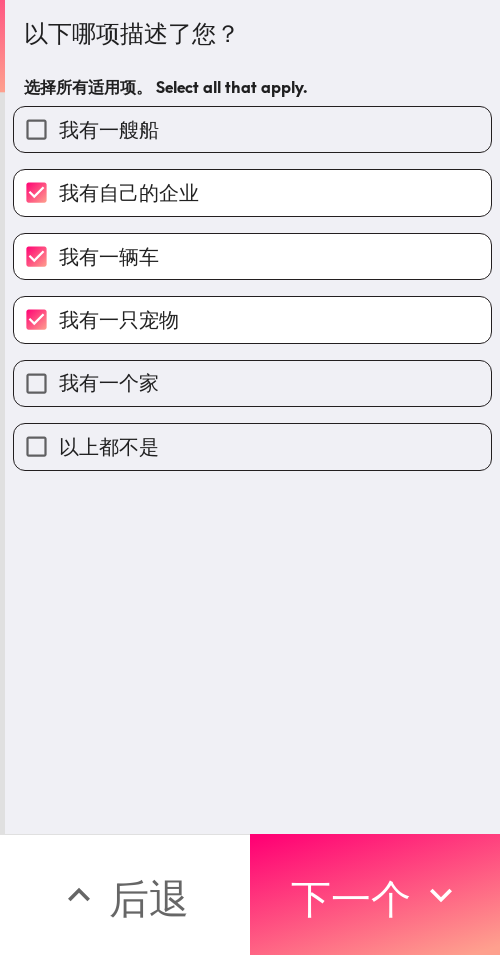 click on "我有一个家" at bounding box center (252, 383) 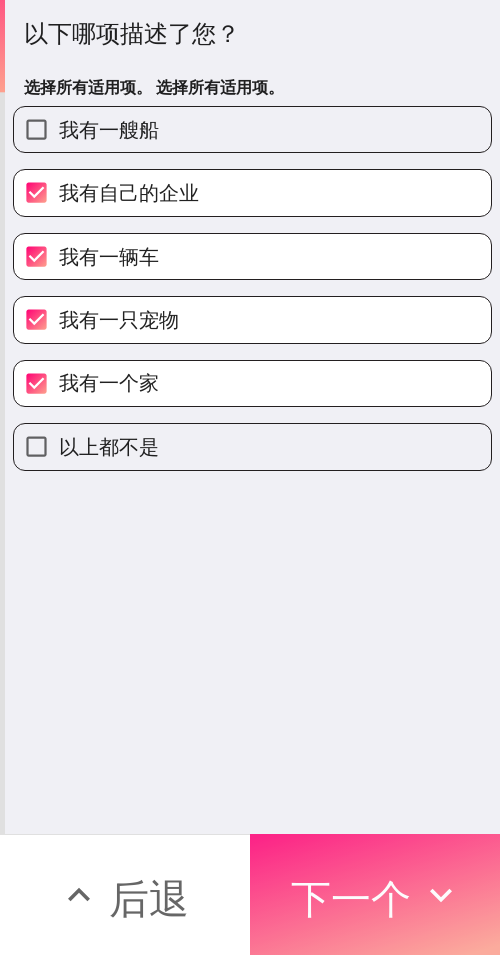 click 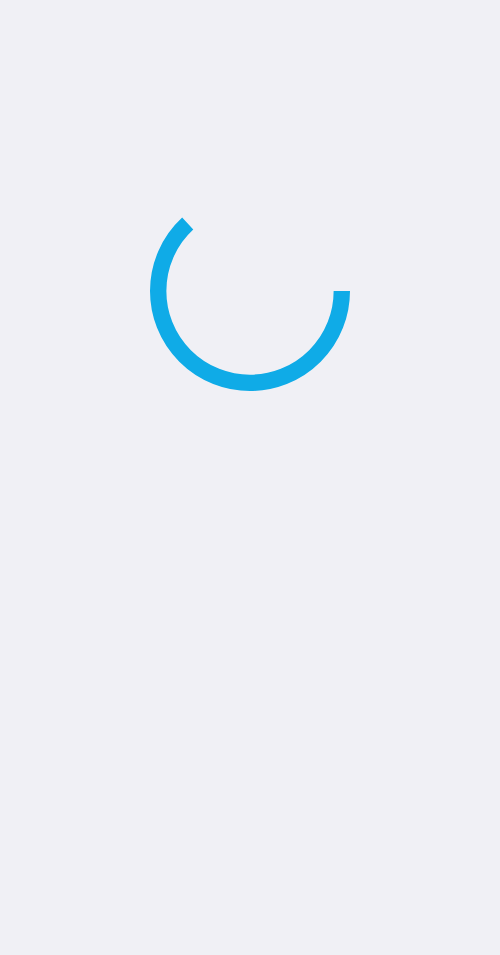 scroll, scrollTop: 0, scrollLeft: 0, axis: both 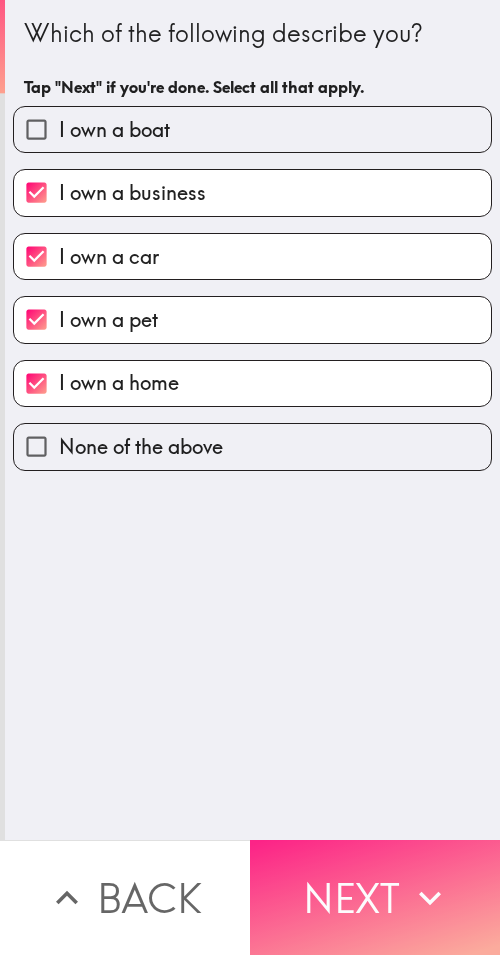 click on "Next" at bounding box center [375, 897] 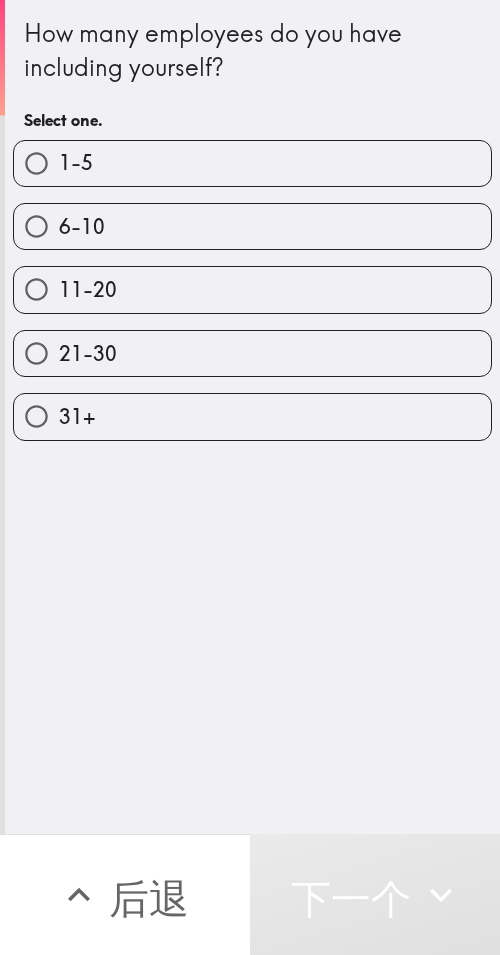 drag, startPoint x: 158, startPoint y: 260, endPoint x: 163, endPoint y: 288, distance: 28.442924 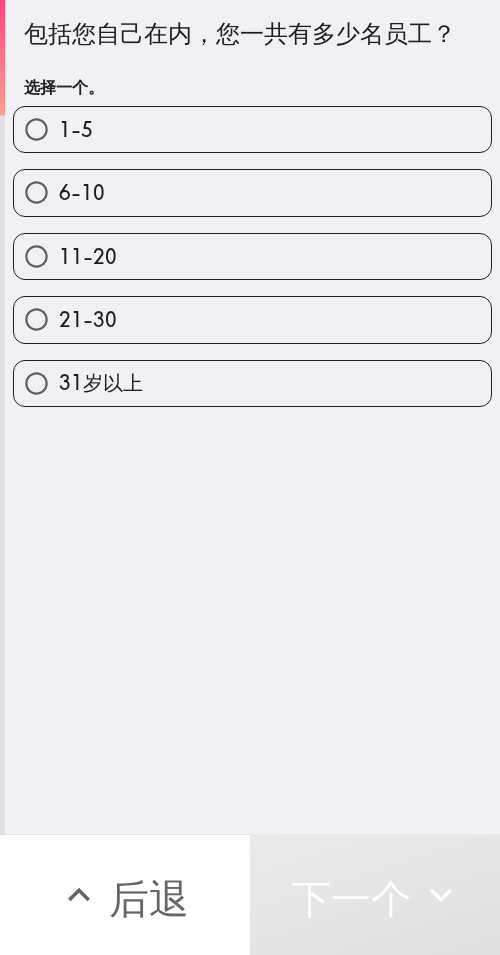 click on "11-20" at bounding box center [252, 256] 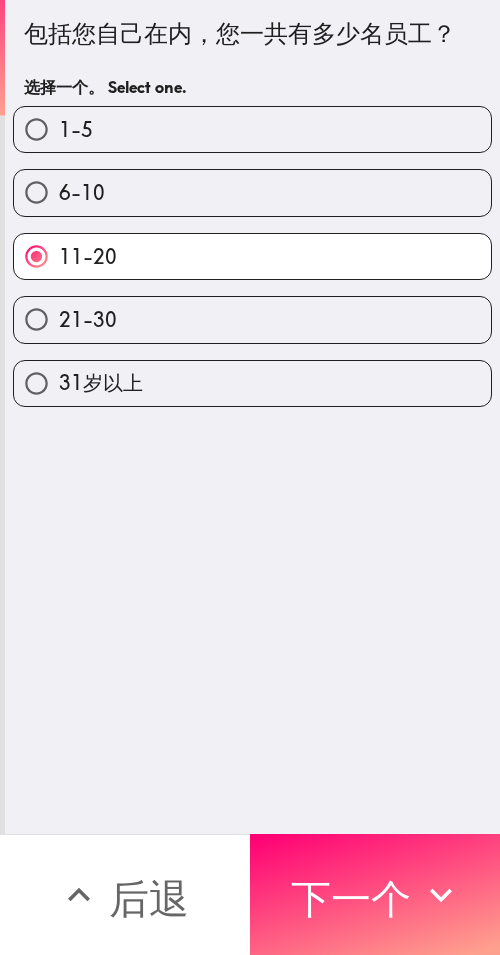 click on "下一个" at bounding box center [351, 898] 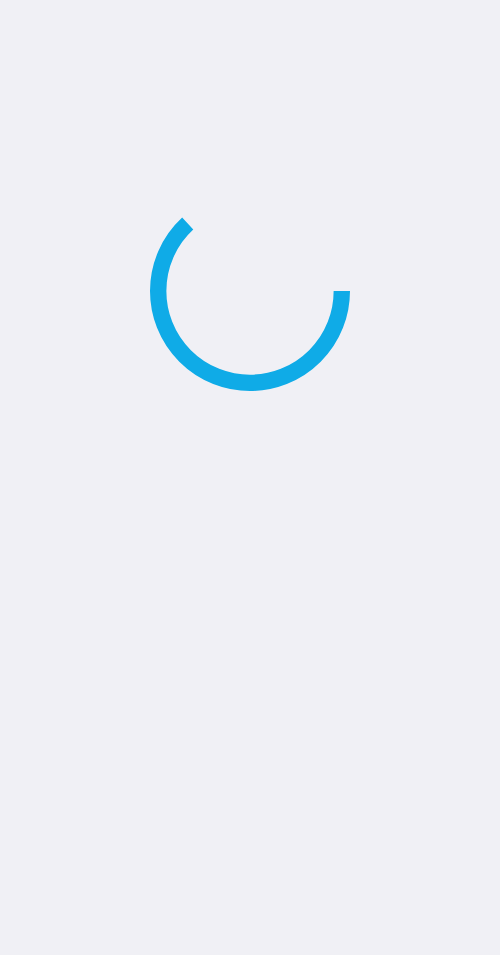 scroll, scrollTop: 0, scrollLeft: 0, axis: both 